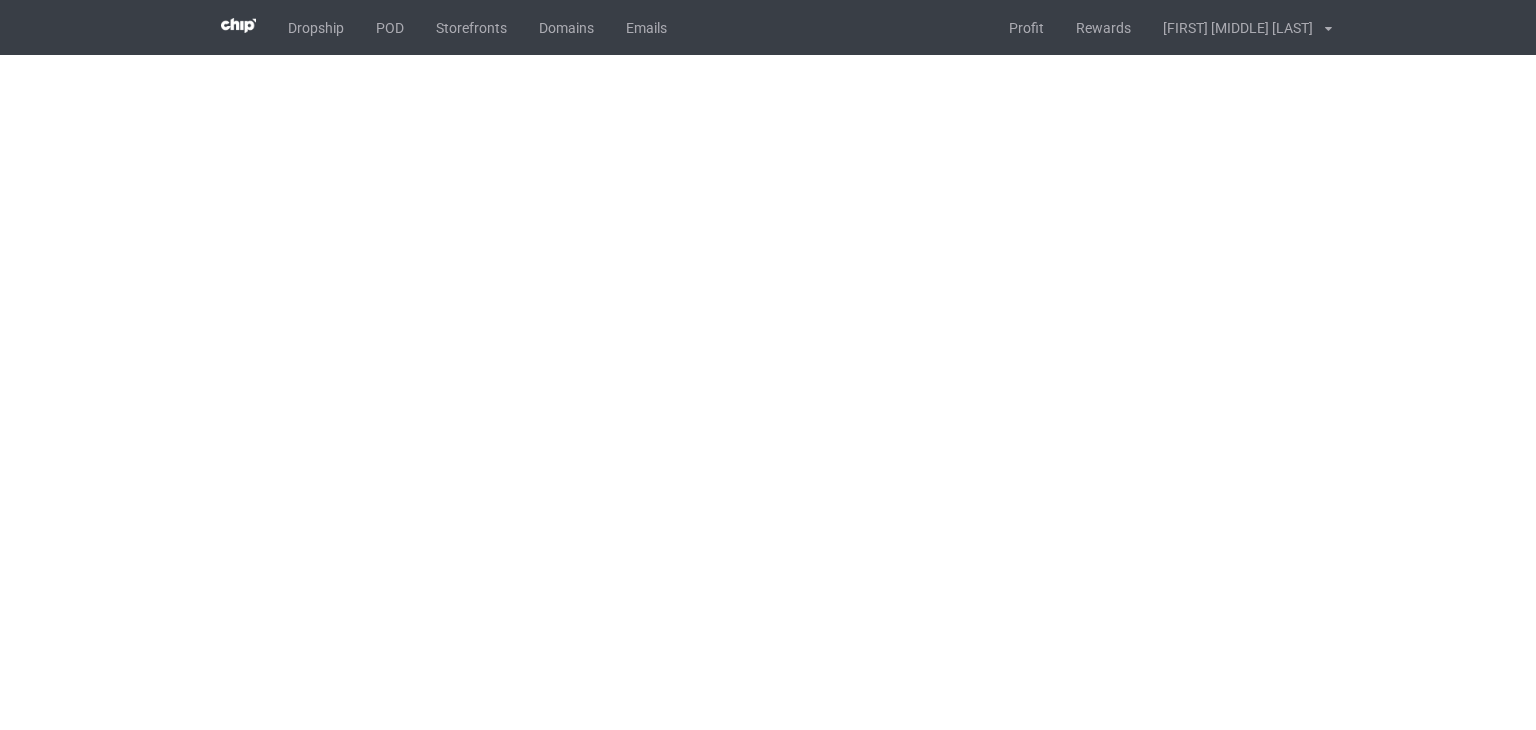 scroll, scrollTop: 0, scrollLeft: 0, axis: both 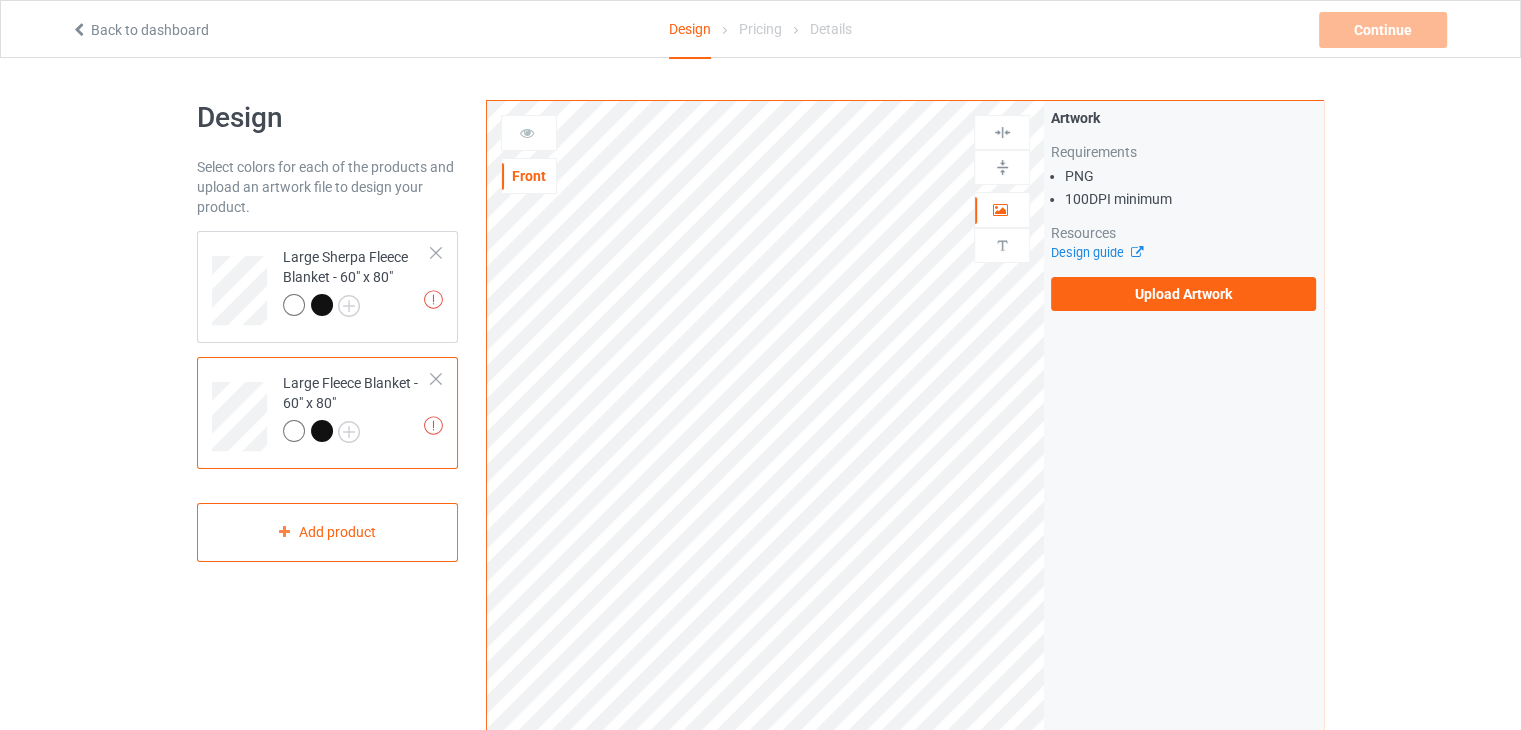 click on "Upload Artwork" at bounding box center [1183, 294] 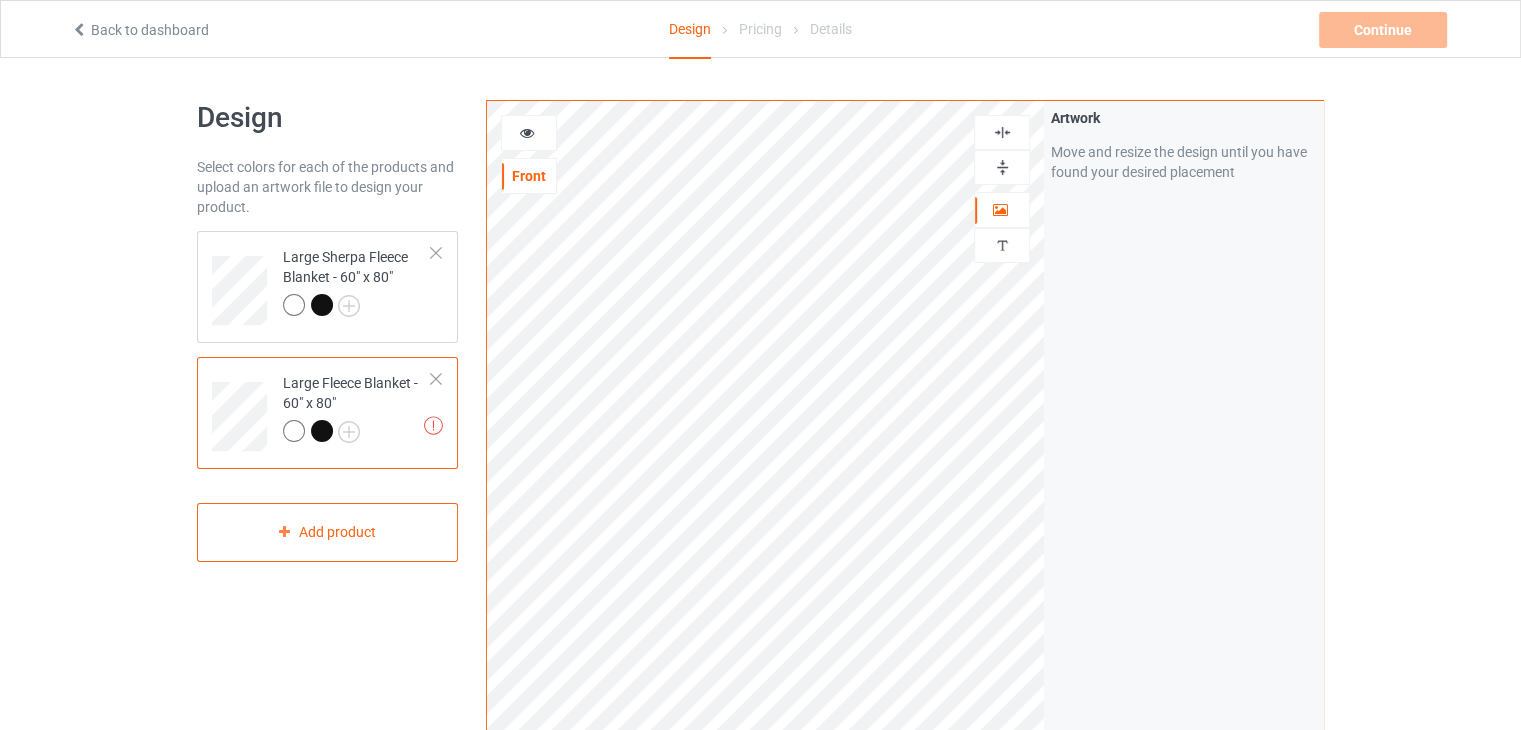 click at bounding box center [1002, 132] 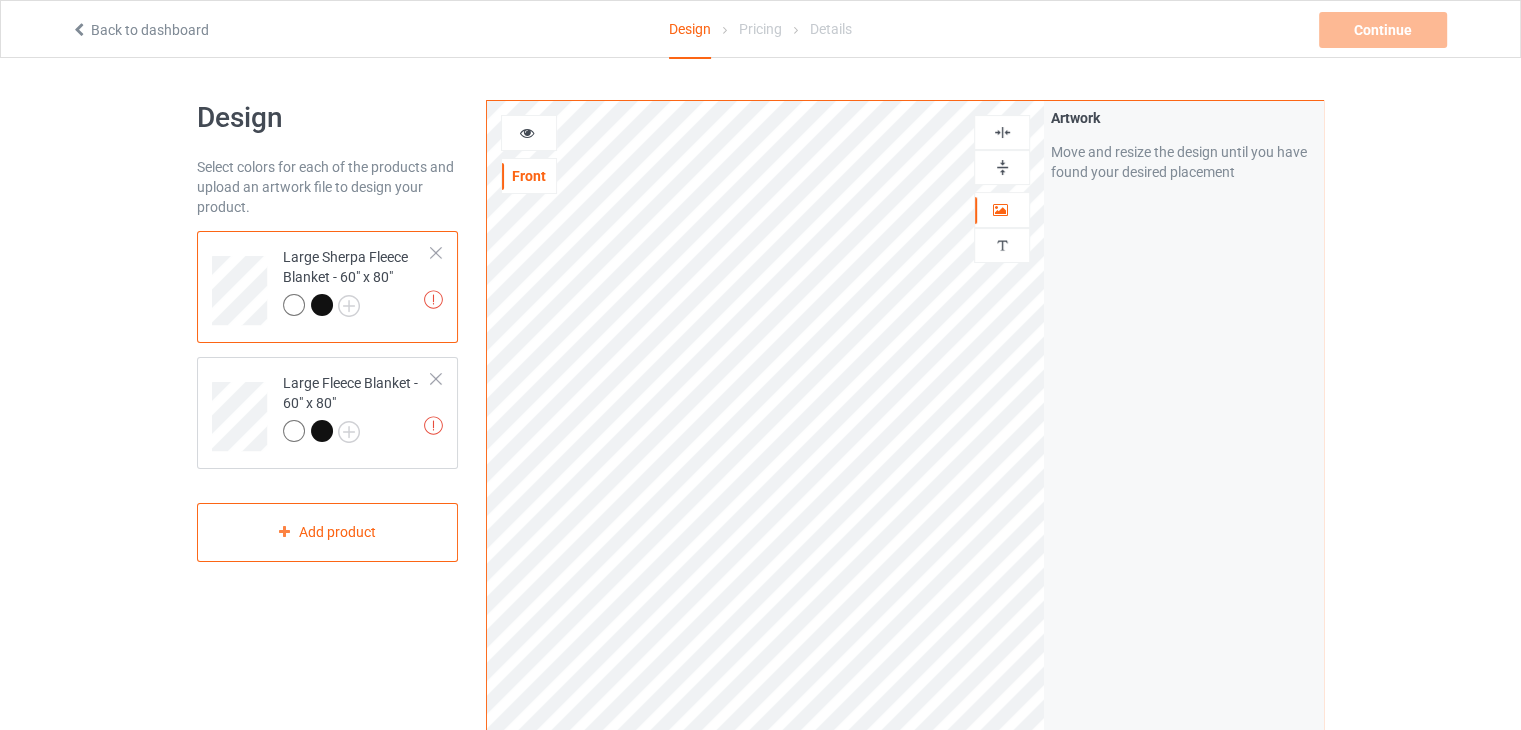 click at bounding box center (1002, 132) 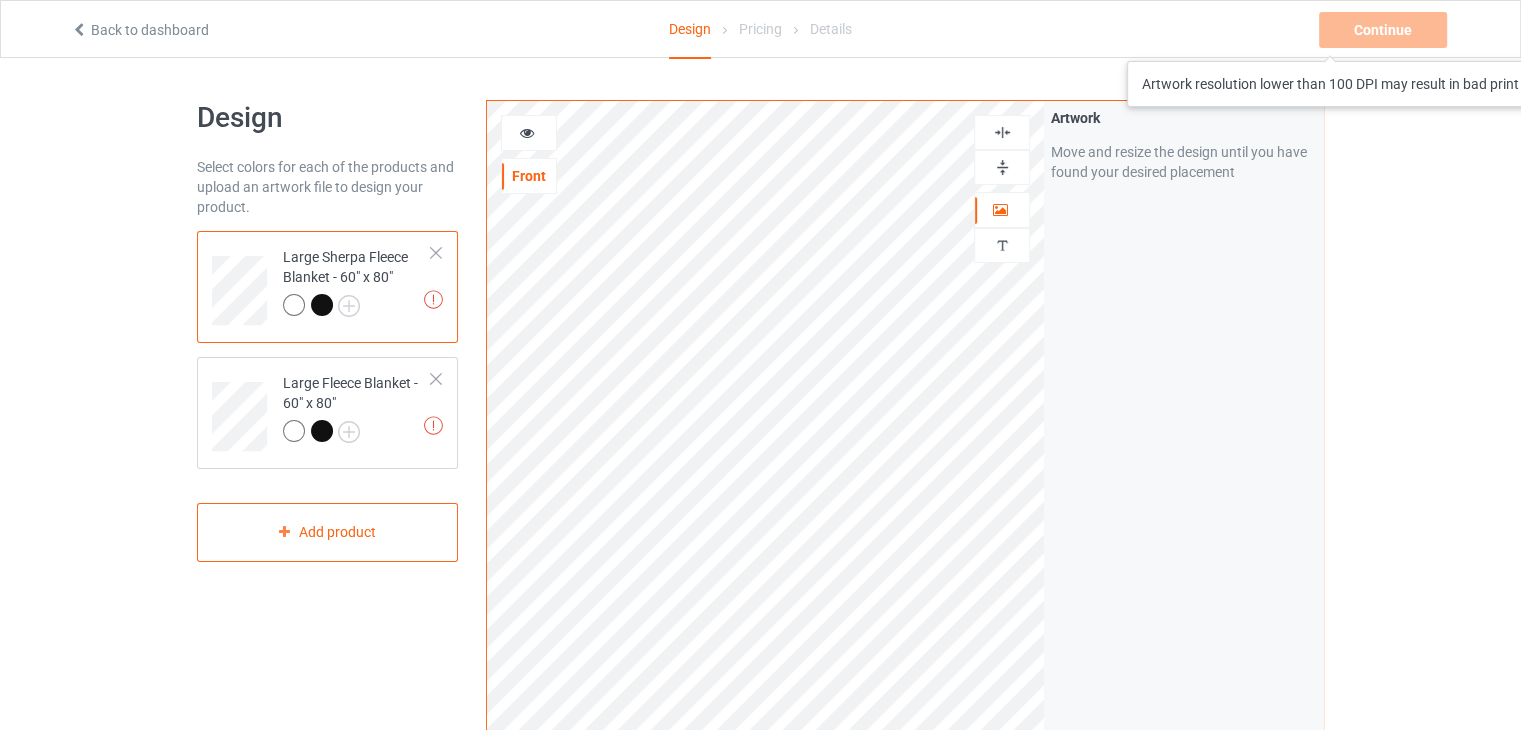 click on "Continue Artwork resolution lower than 100 DPI may result in bad print" at bounding box center [1385, 30] 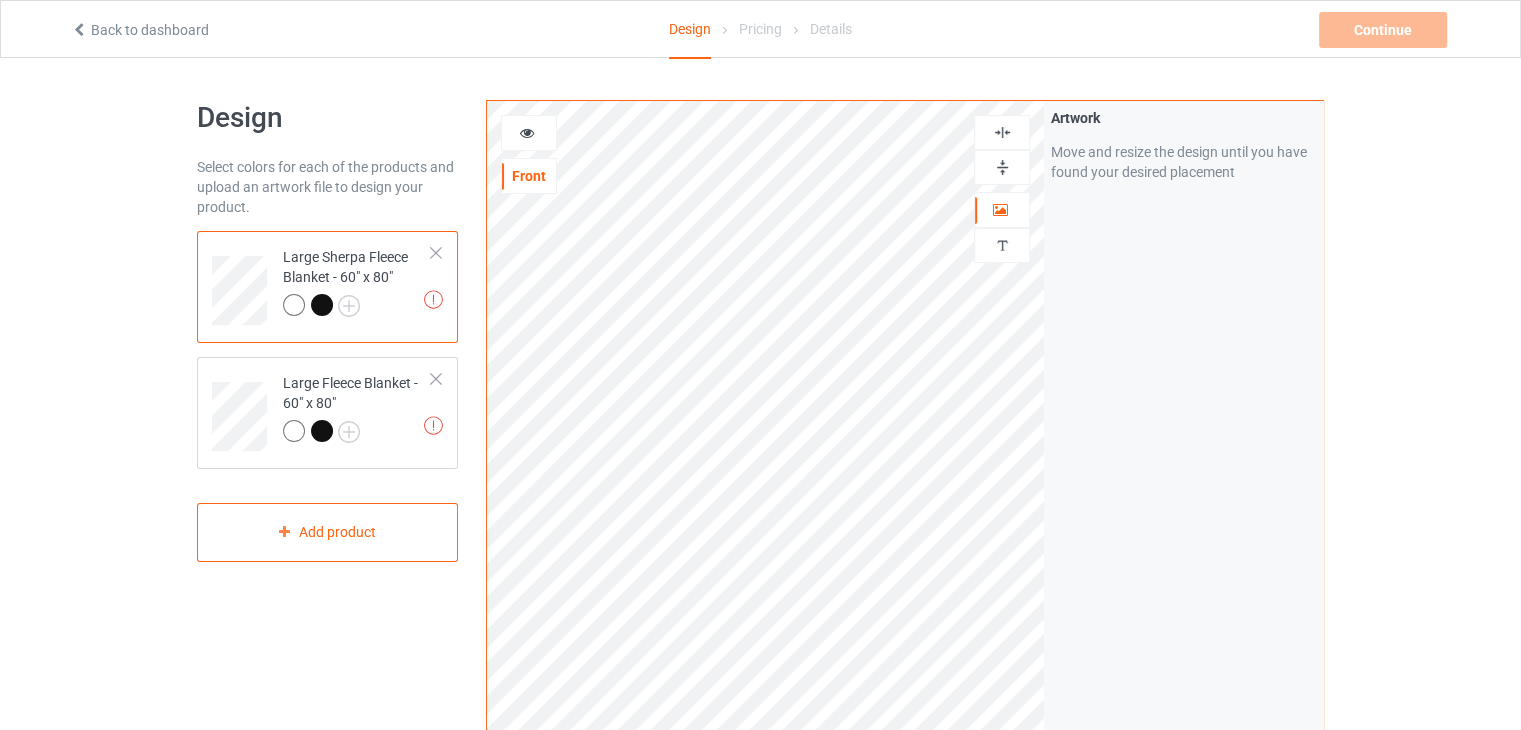 click on "Artwork Move and resize the design until you have found your desired placement" at bounding box center [1183, 481] 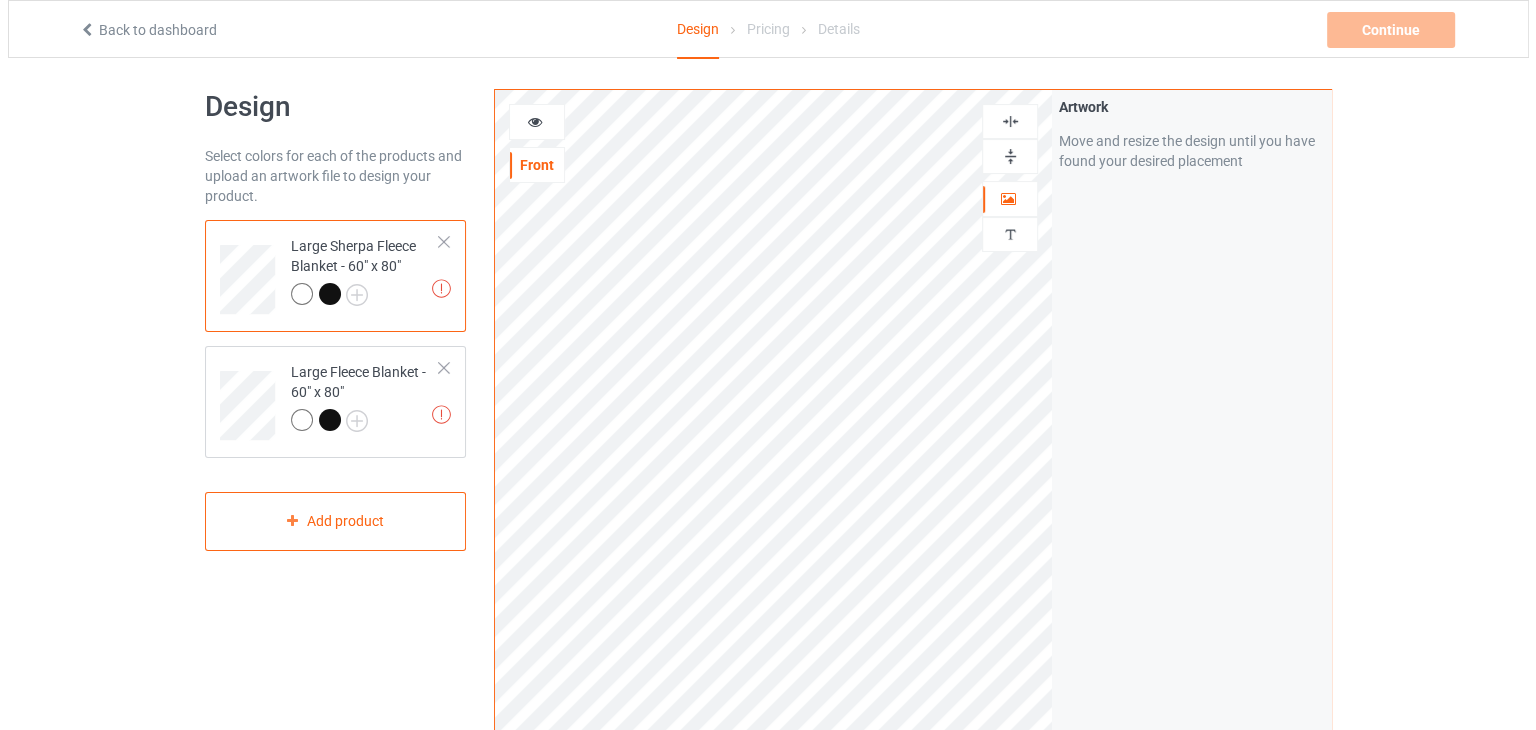 scroll, scrollTop: 0, scrollLeft: 0, axis: both 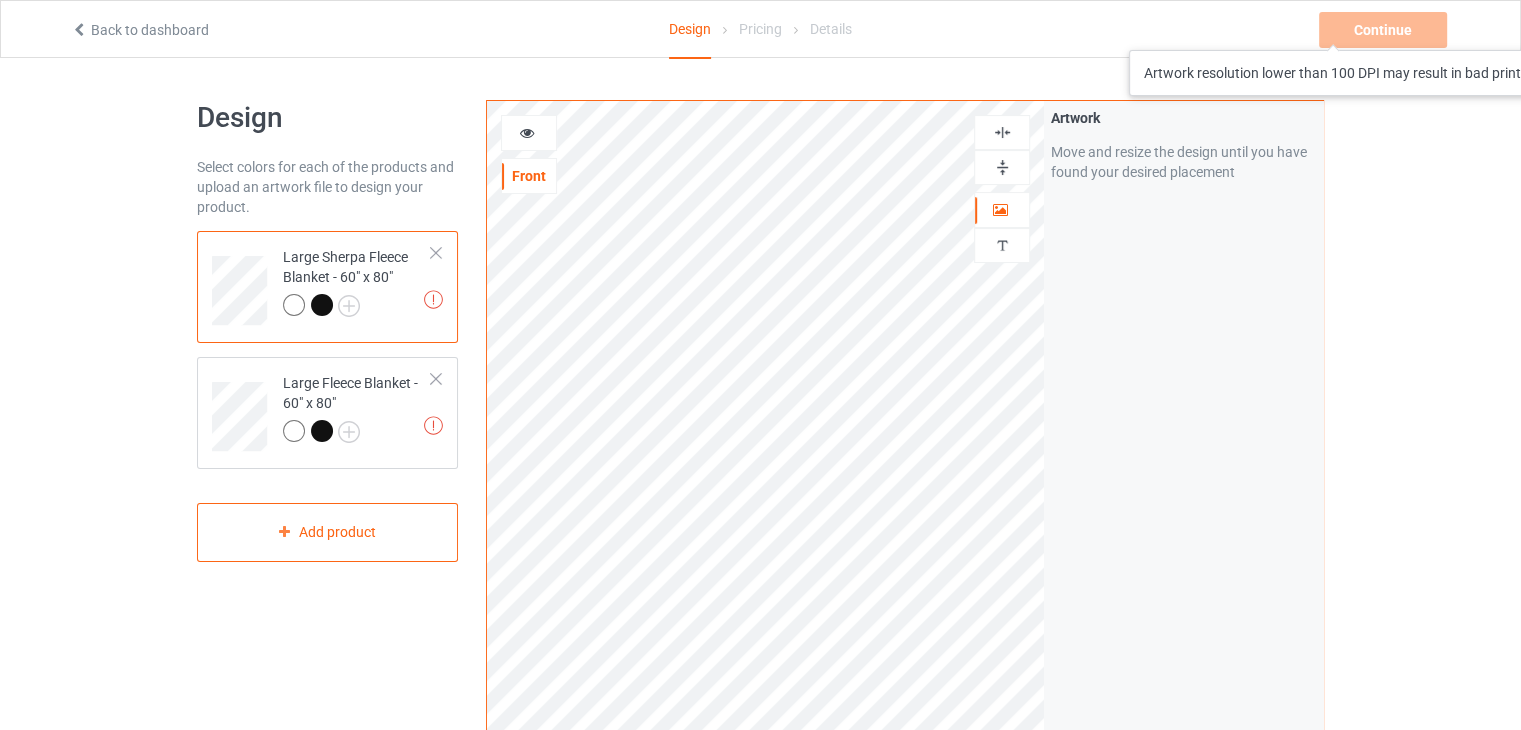 click on "Continue Artwork resolution lower than 100 DPI may result in bad print" at bounding box center (1385, 30) 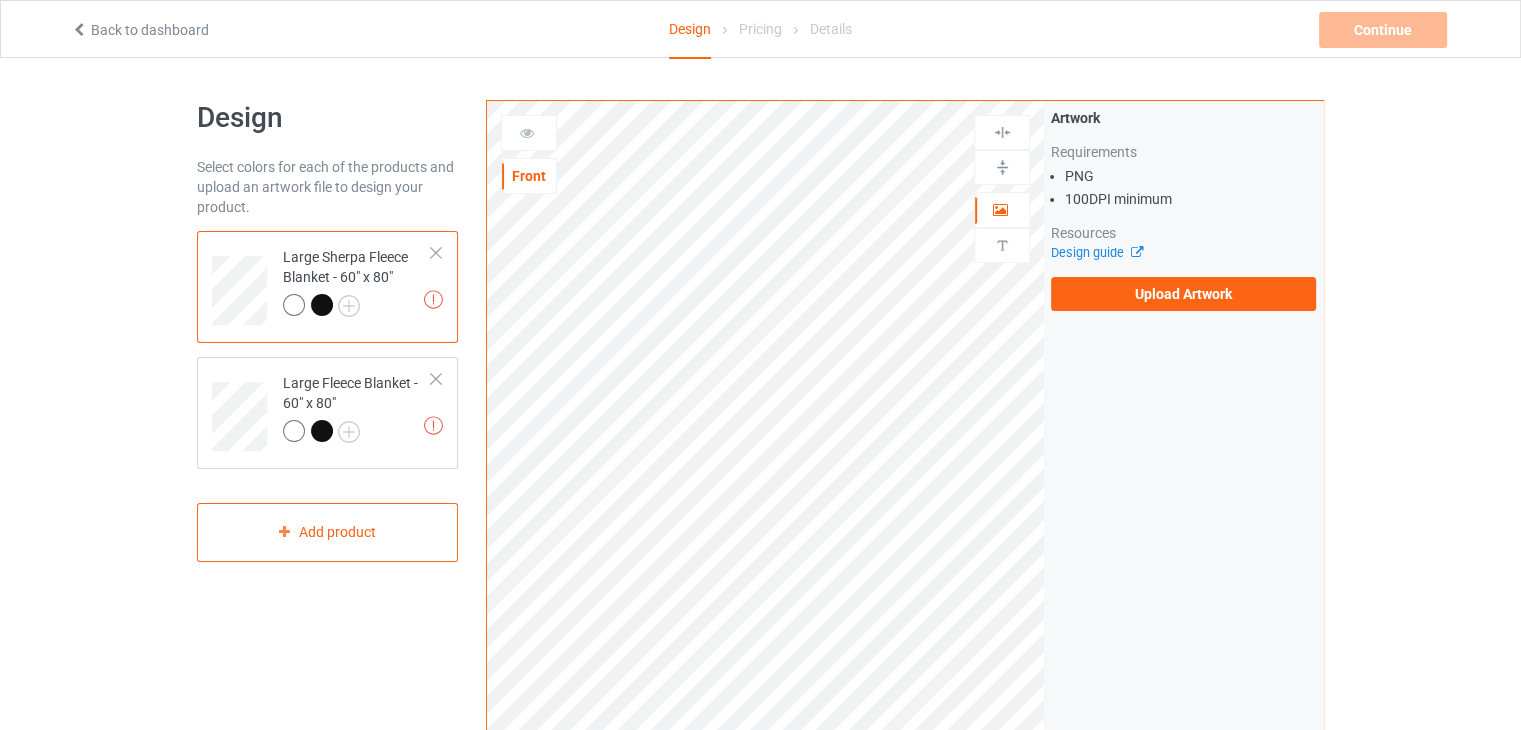 click on "Upload Artwork" at bounding box center (1183, 294) 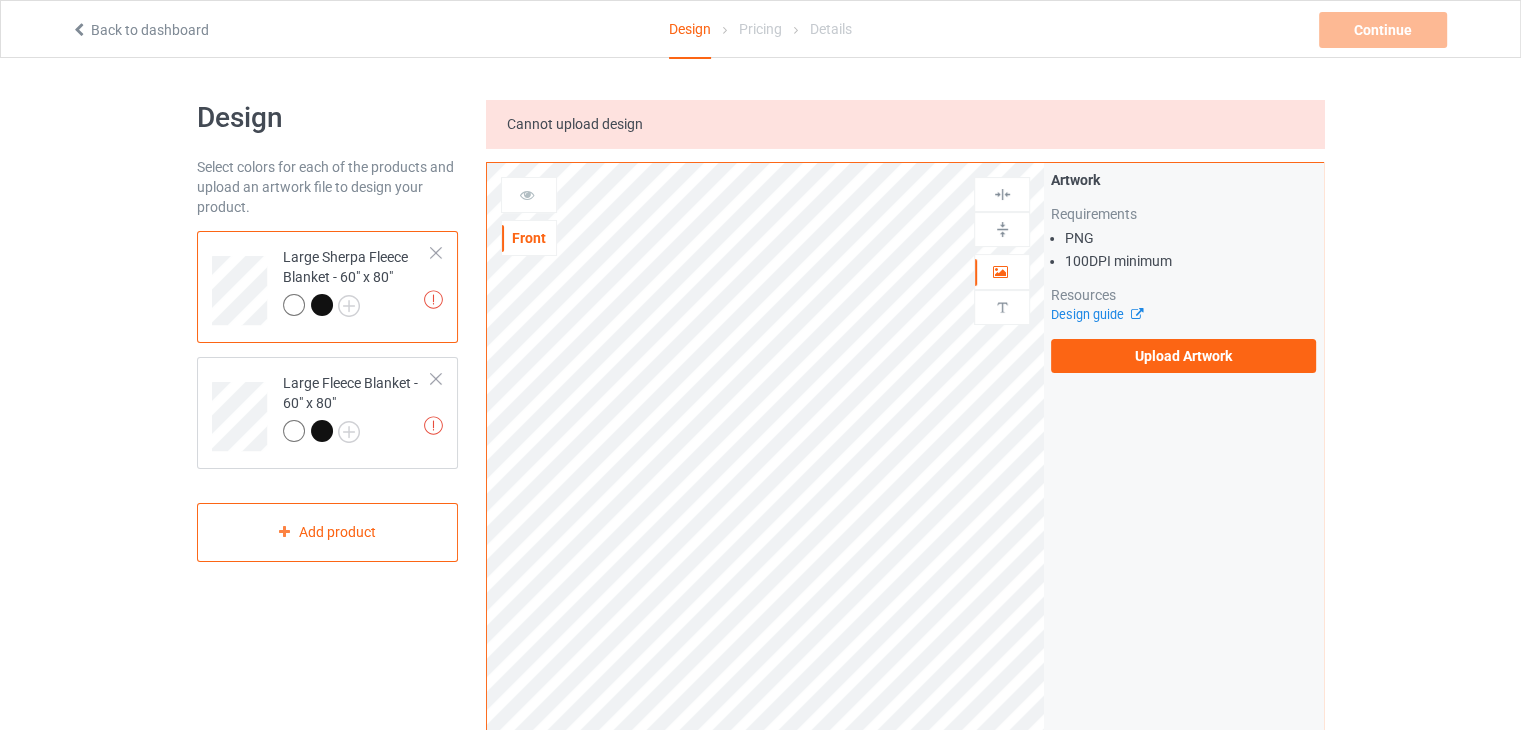 click on "Upload Artwork" at bounding box center (1183, 356) 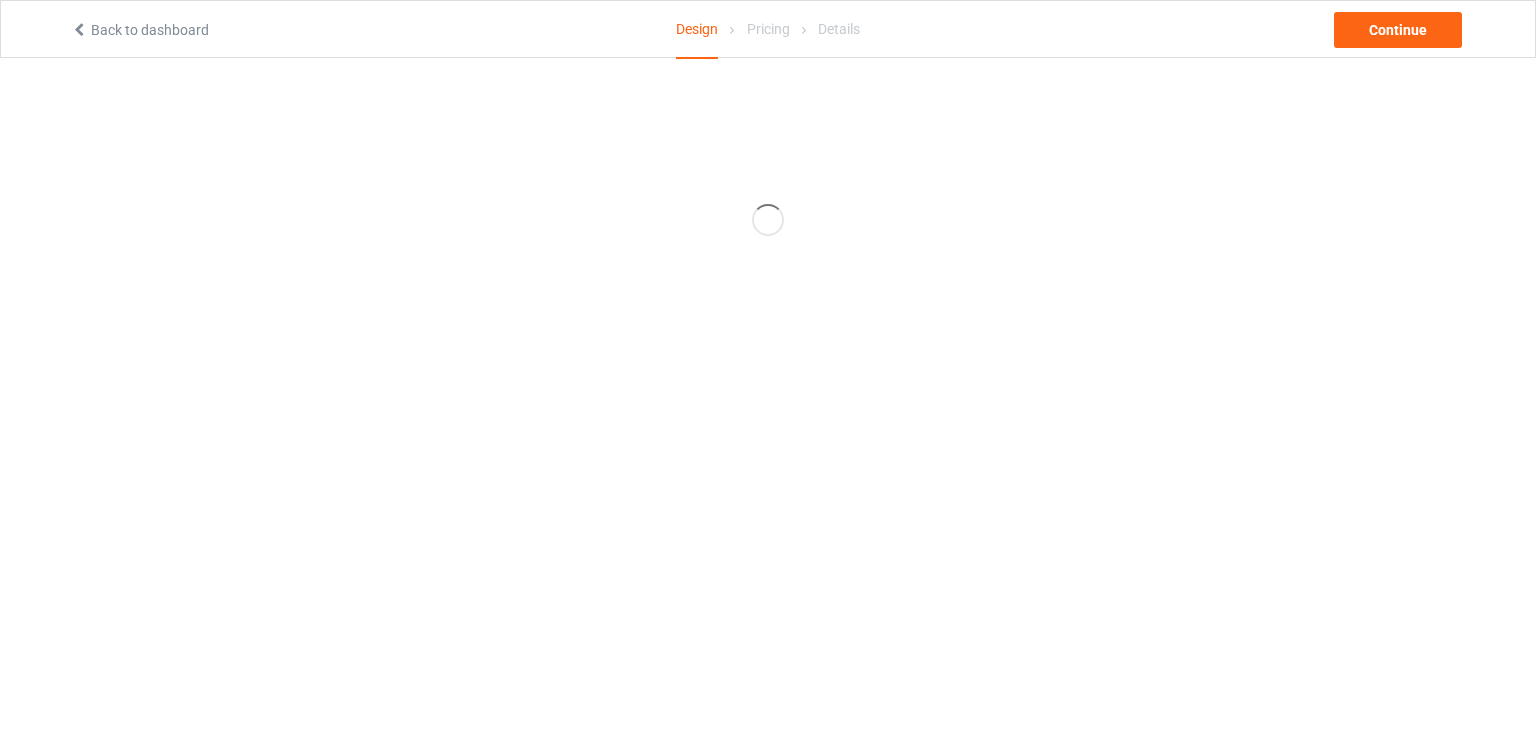 scroll, scrollTop: 0, scrollLeft: 0, axis: both 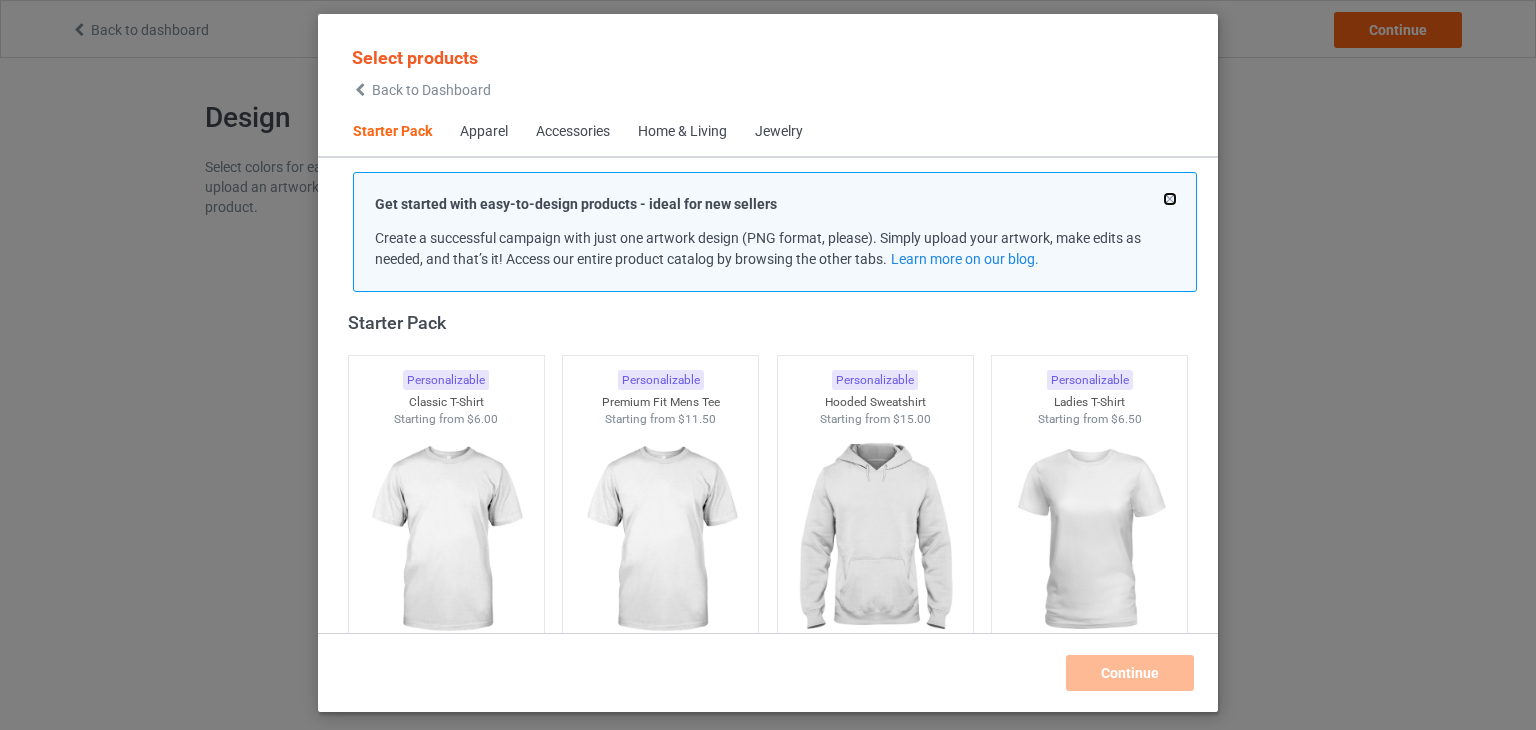 click at bounding box center [1170, 199] 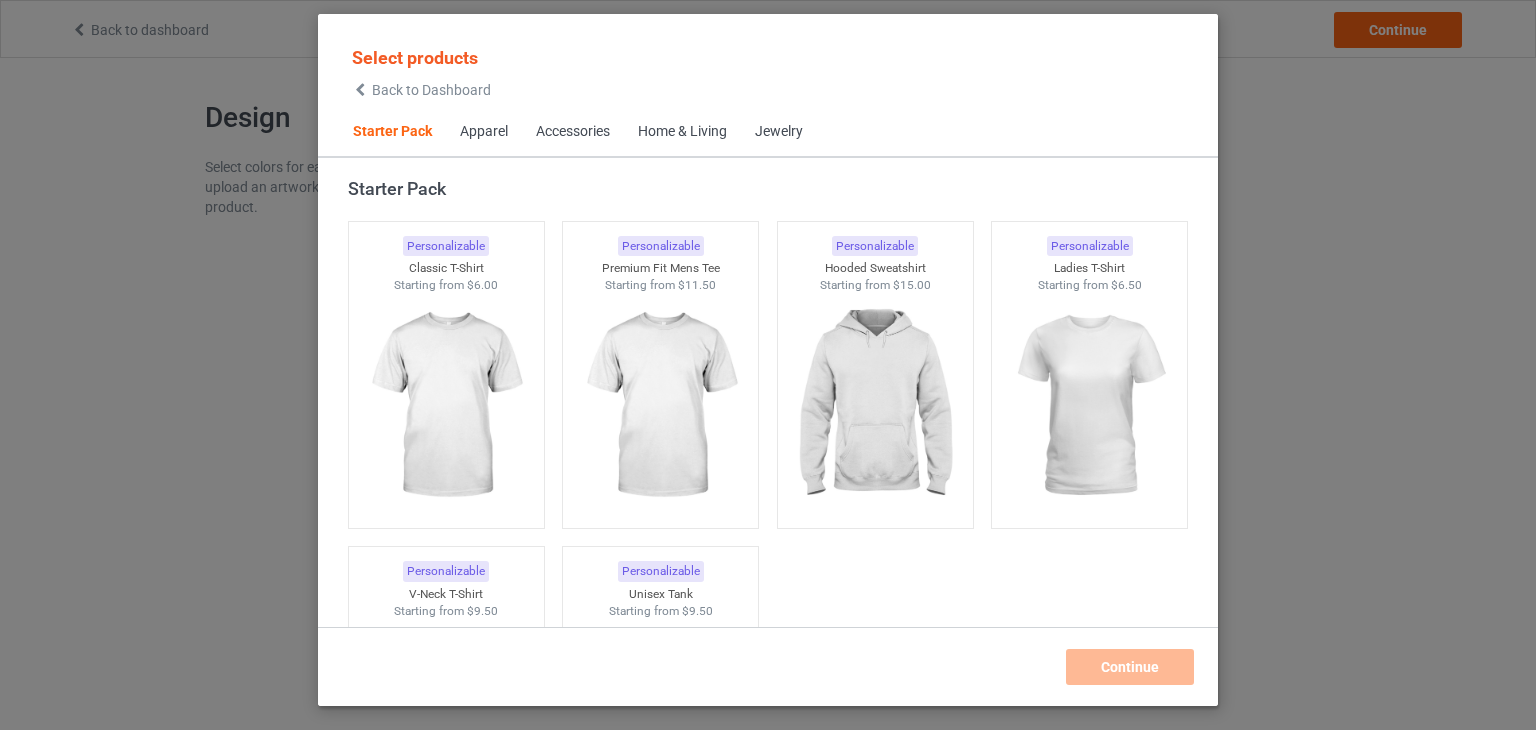 click on "Back to Dashboard" at bounding box center [431, 90] 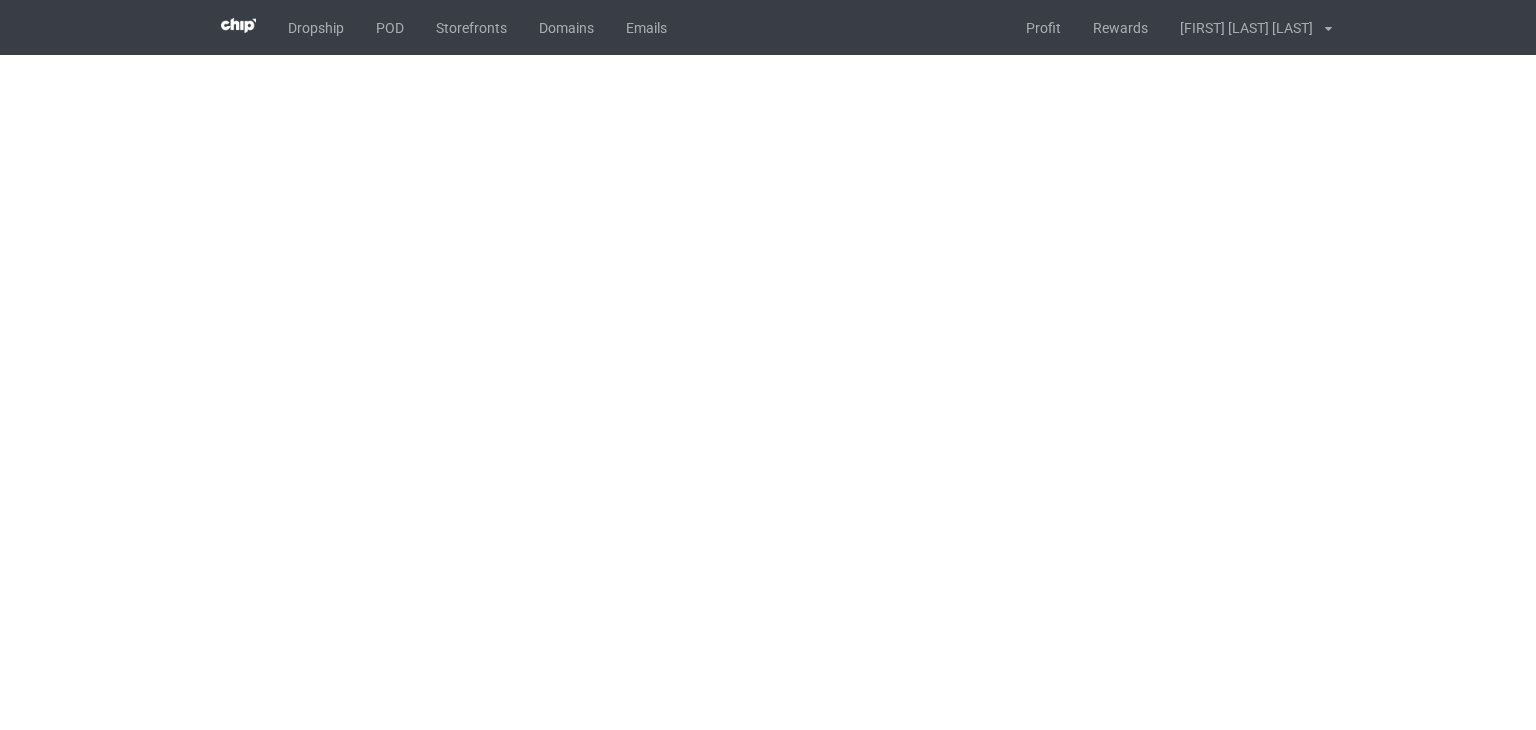 scroll, scrollTop: 0, scrollLeft: 0, axis: both 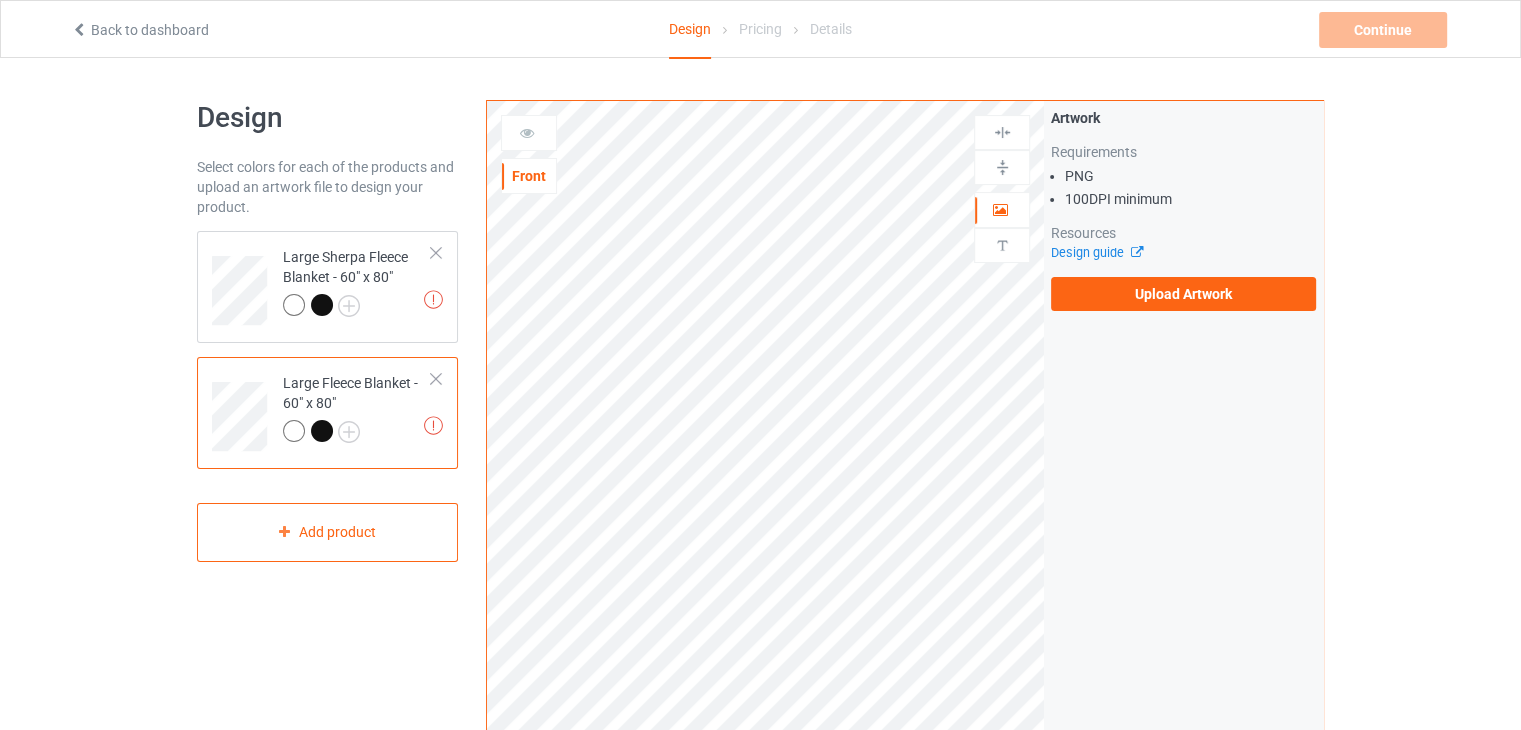 click on "Upload Artwork" at bounding box center [1183, 294] 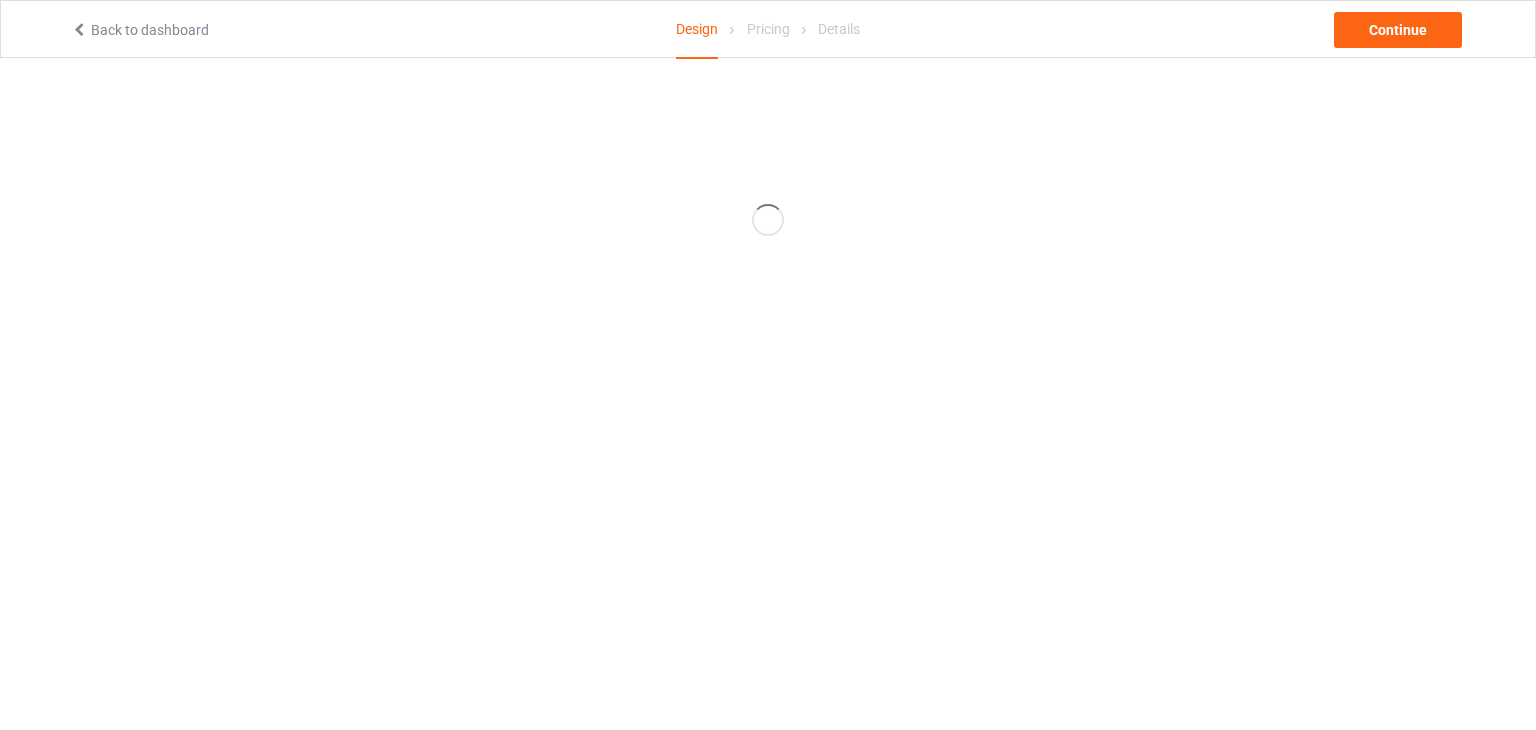 scroll, scrollTop: 0, scrollLeft: 0, axis: both 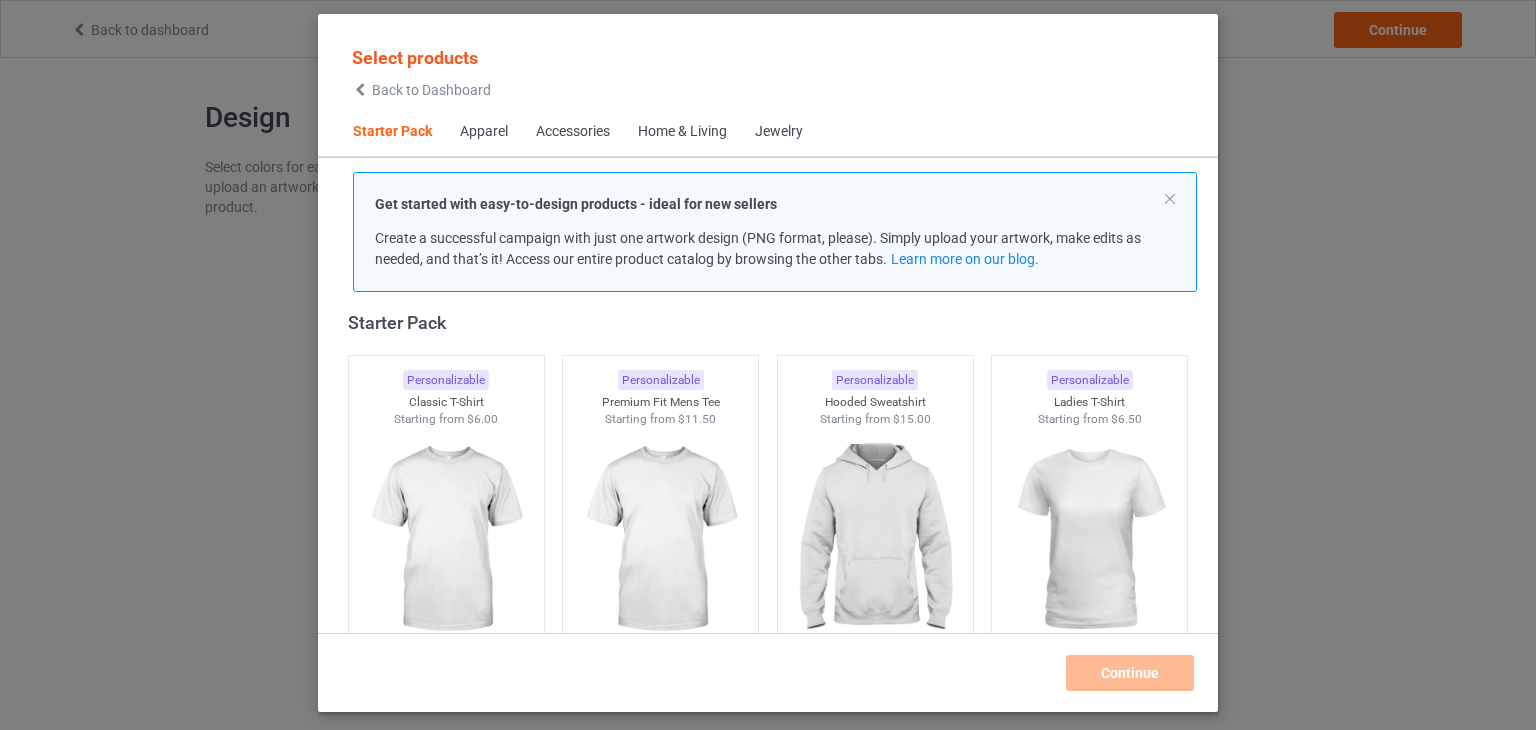 click on "Back to Dashboard" at bounding box center (431, 90) 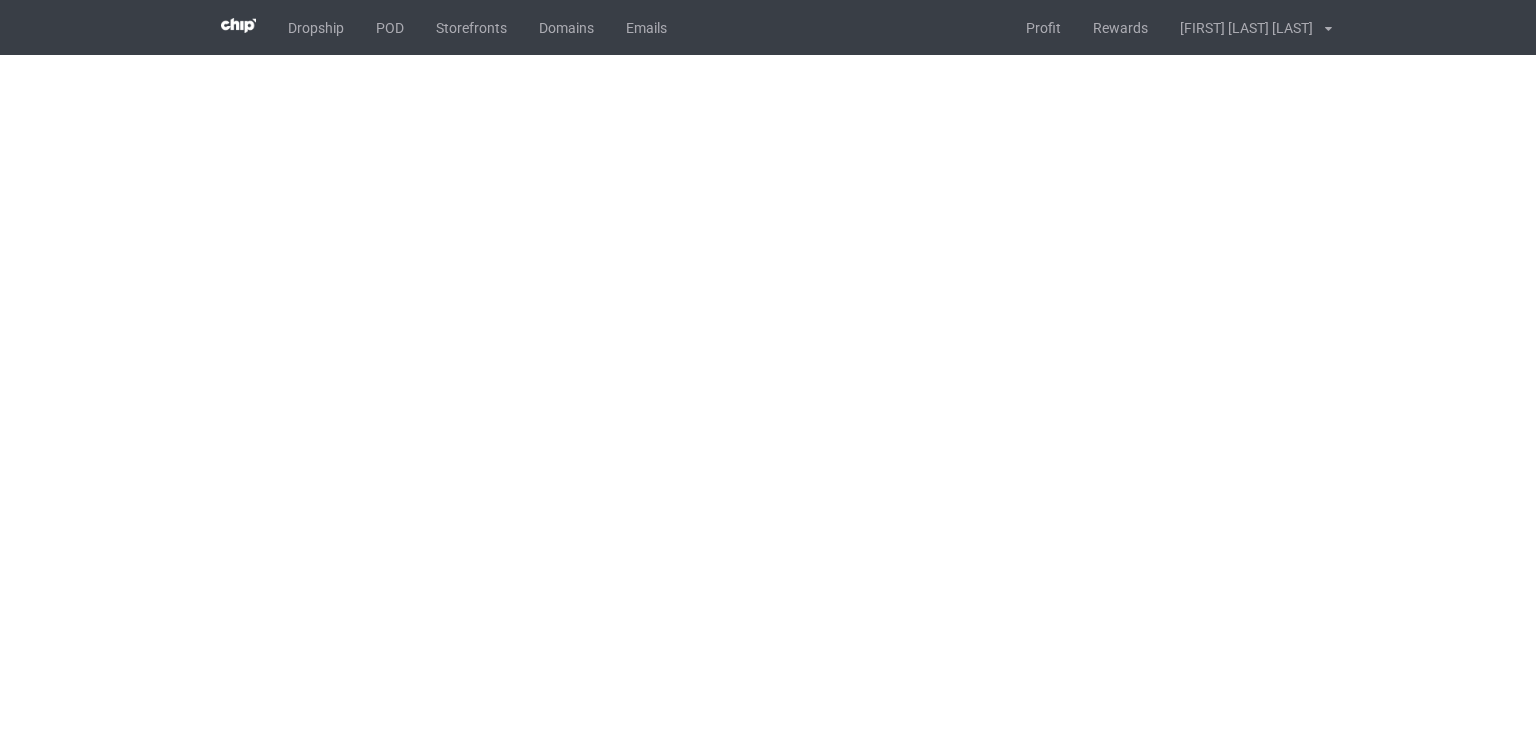 scroll, scrollTop: 0, scrollLeft: 0, axis: both 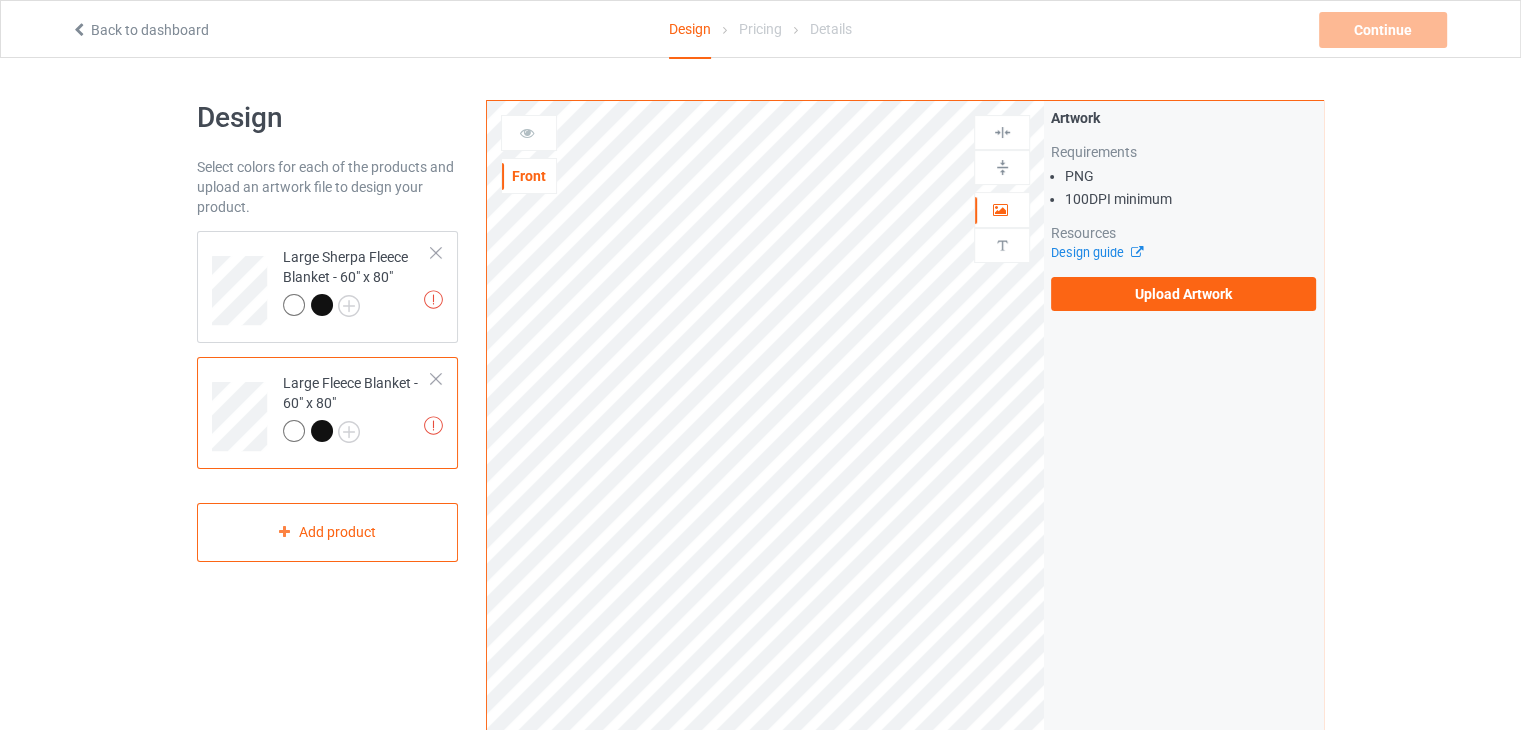 click on "Upload Artwork" at bounding box center (1183, 294) 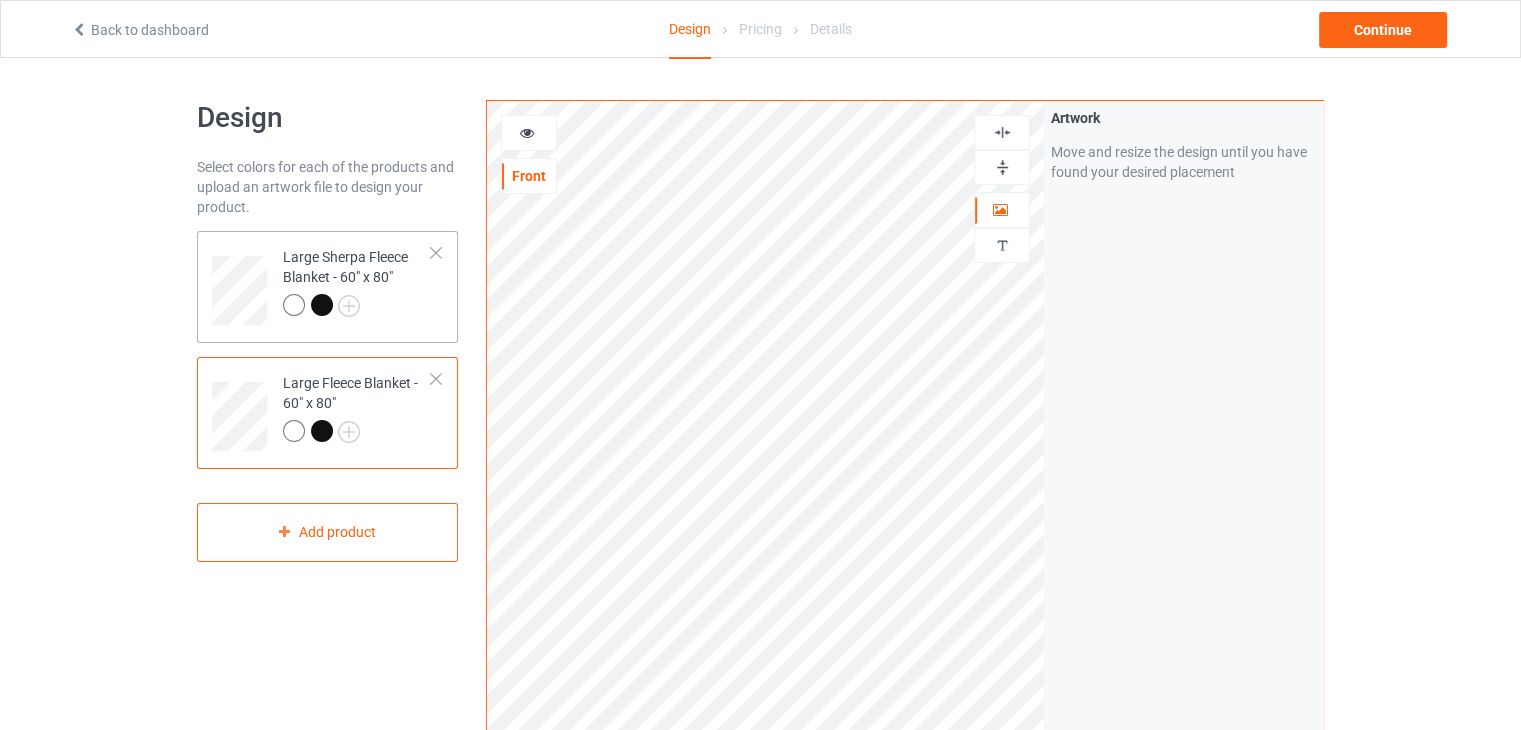 click at bounding box center [357, 308] 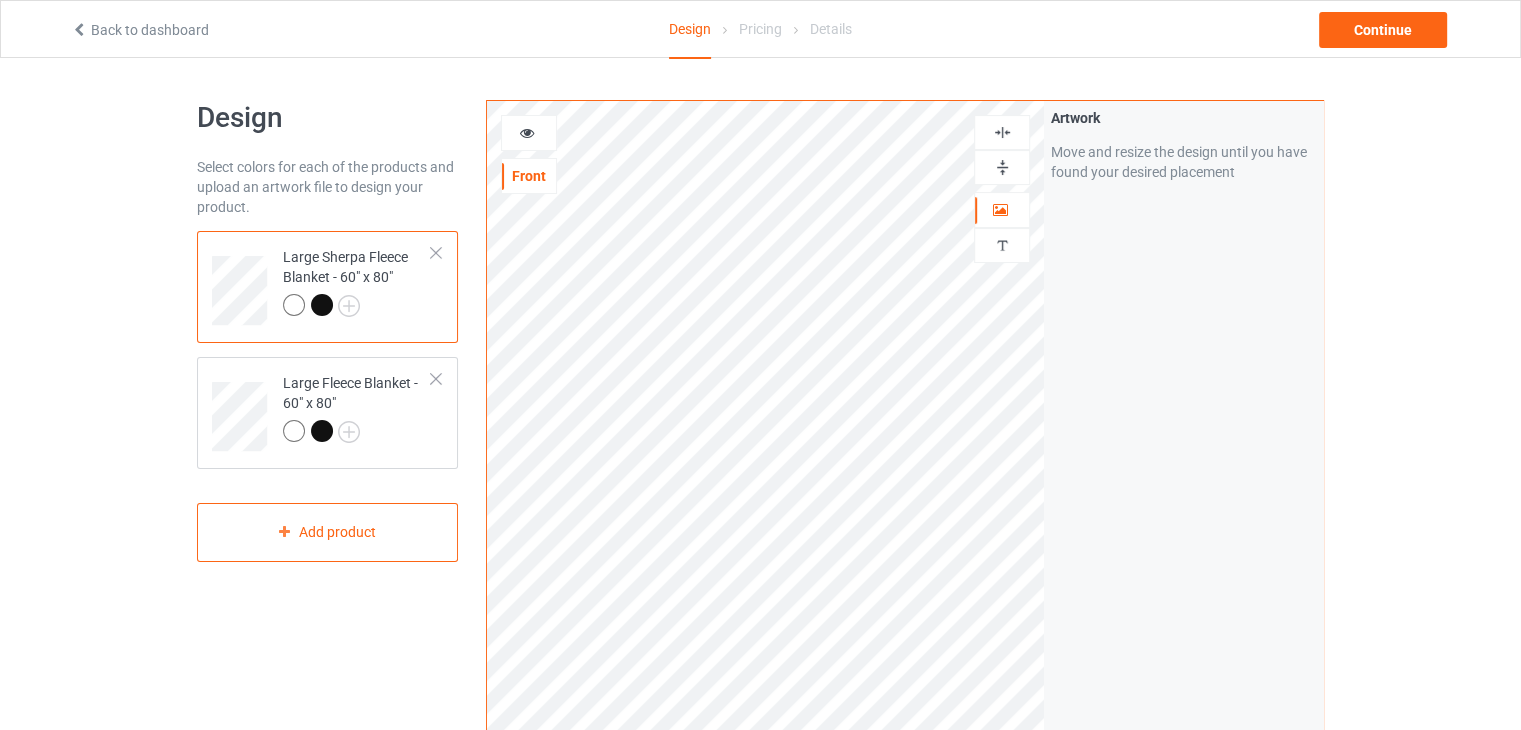 click at bounding box center (1002, 132) 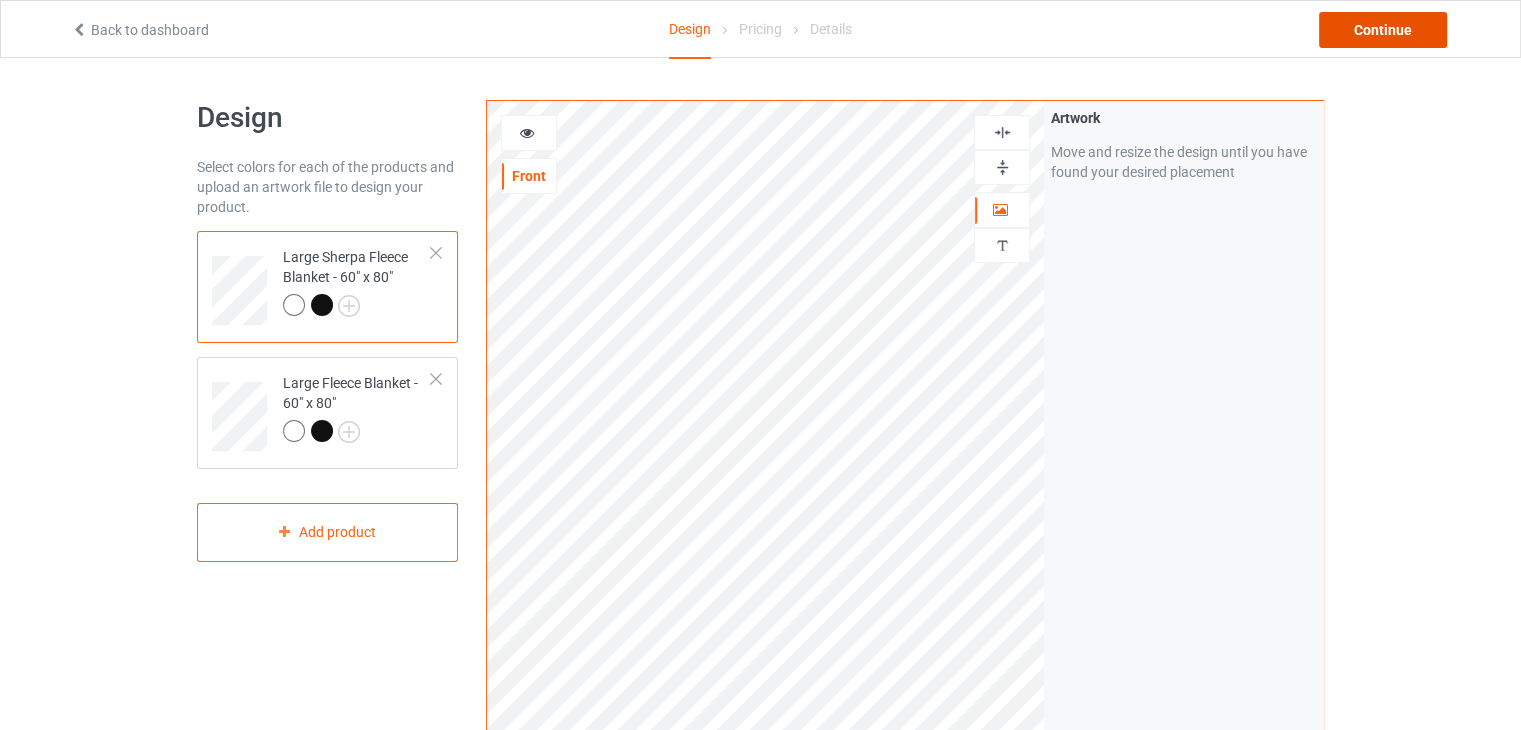 click on "Continue" at bounding box center [1383, 30] 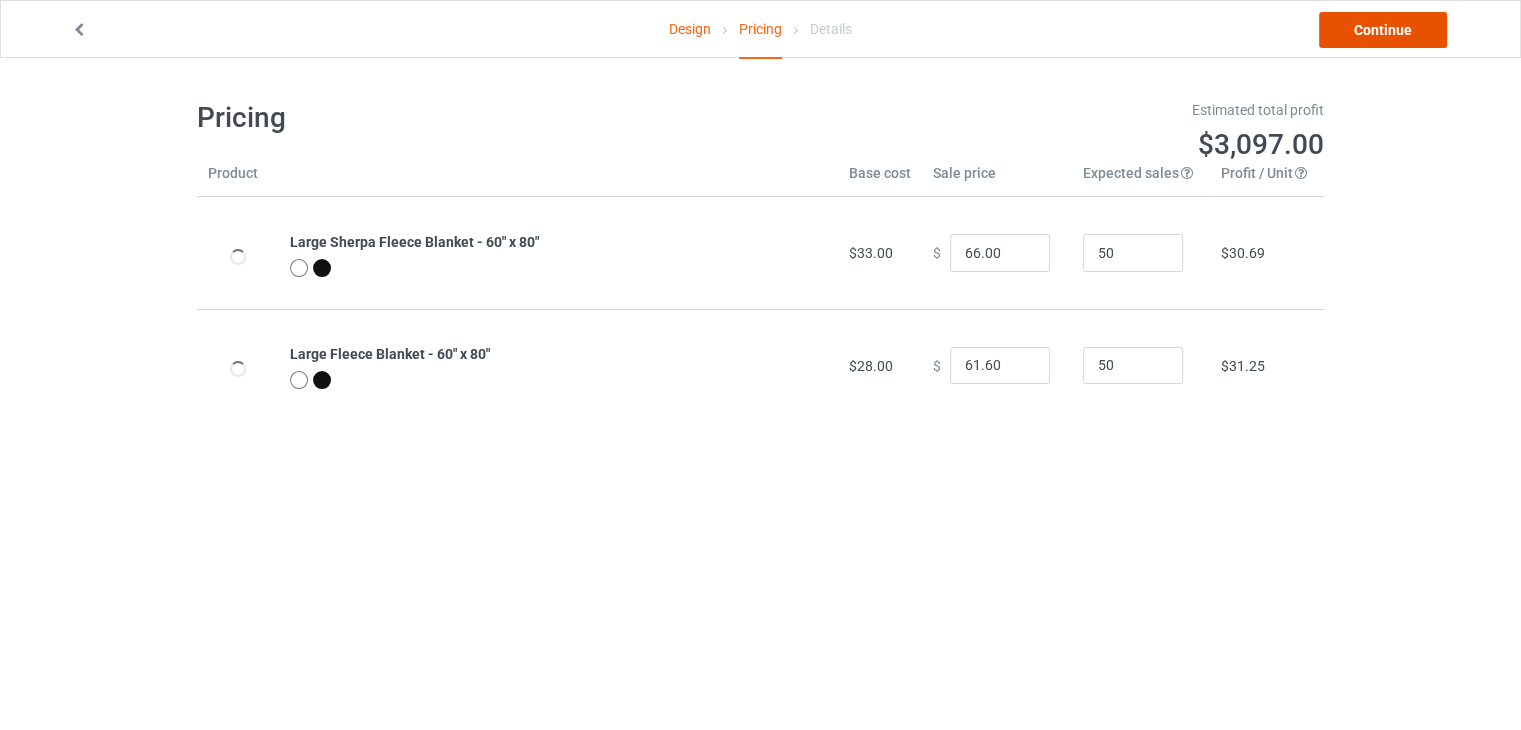 click on "Continue" at bounding box center (1383, 30) 